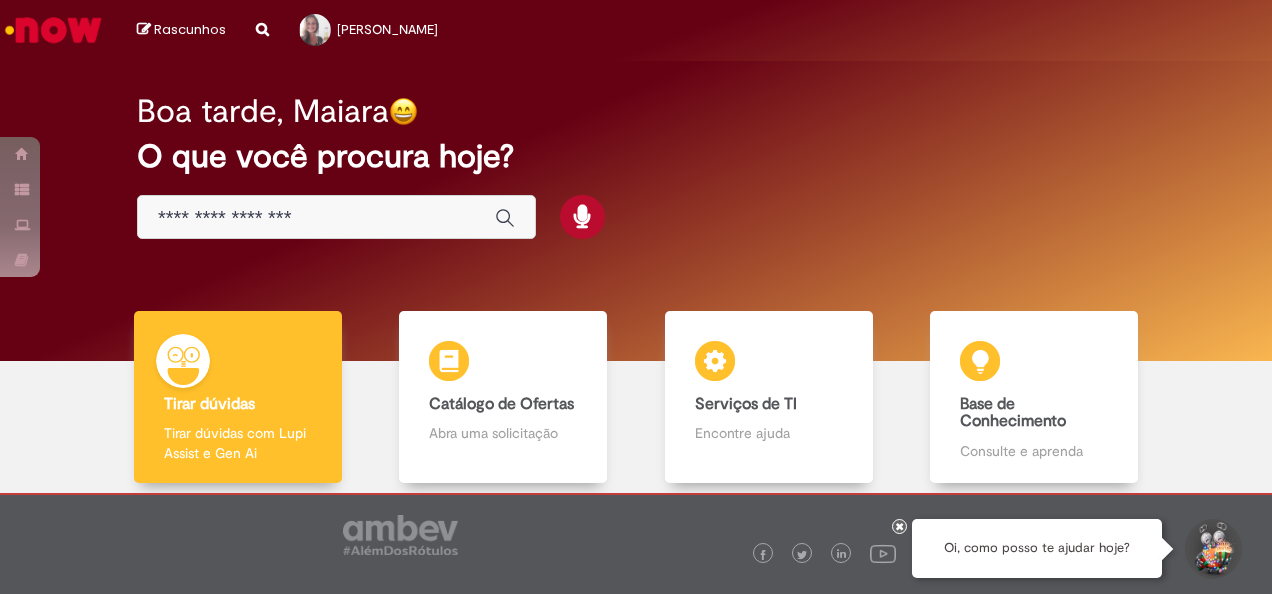 scroll, scrollTop: 0, scrollLeft: 0, axis: both 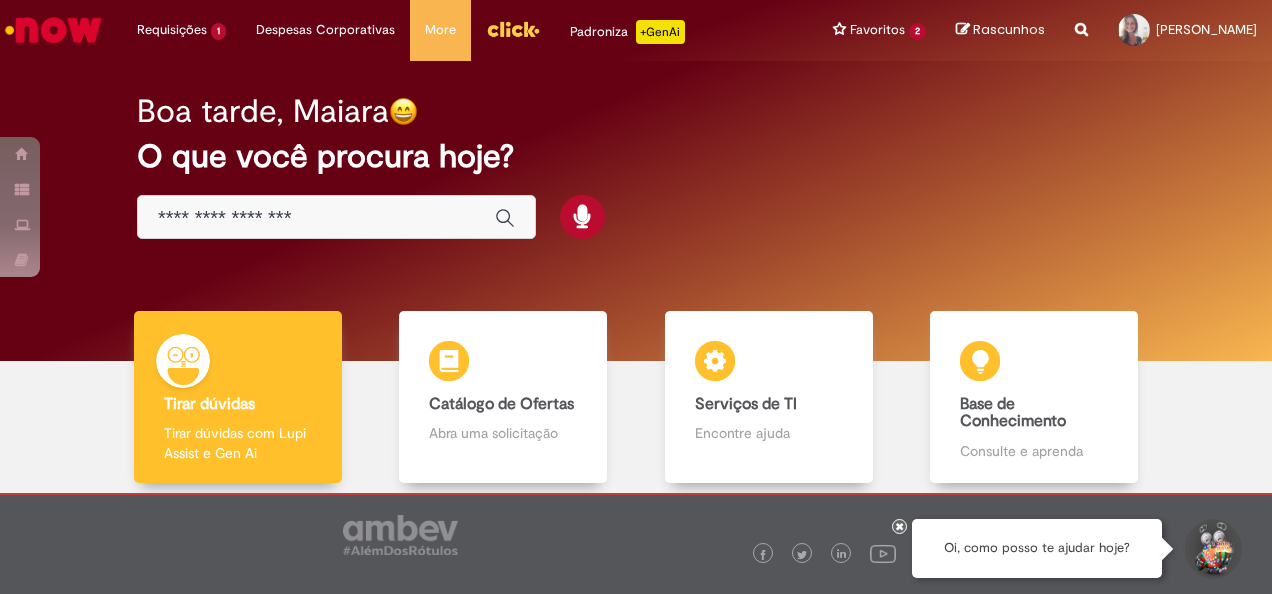 click at bounding box center [316, 218] 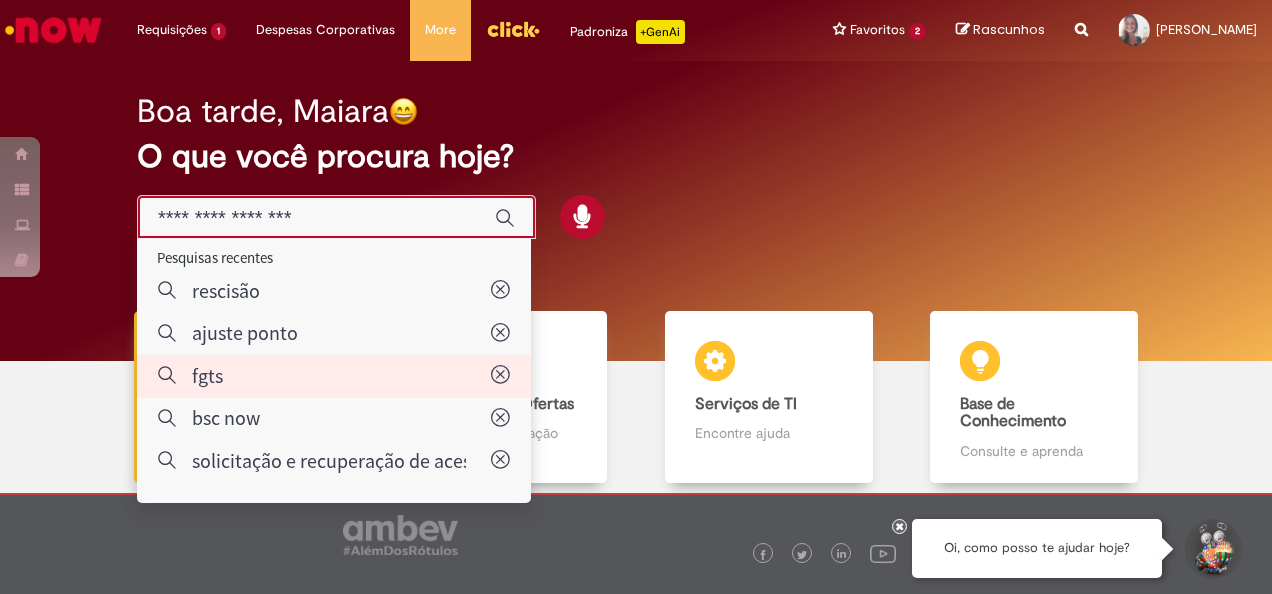 type on "****" 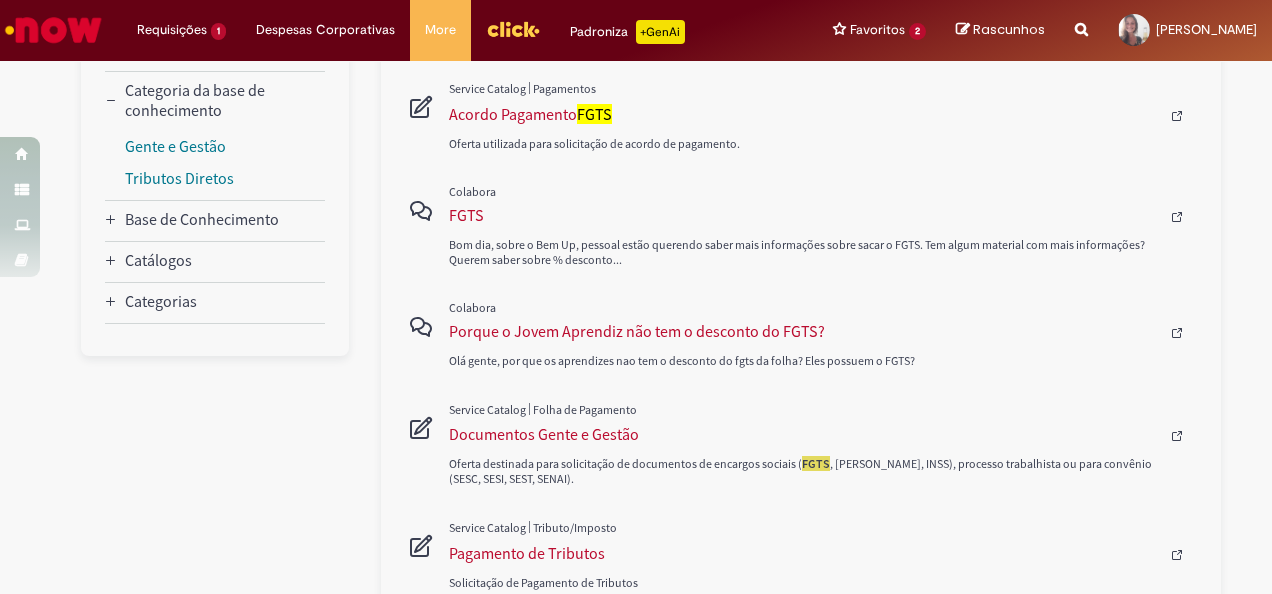 scroll, scrollTop: 300, scrollLeft: 0, axis: vertical 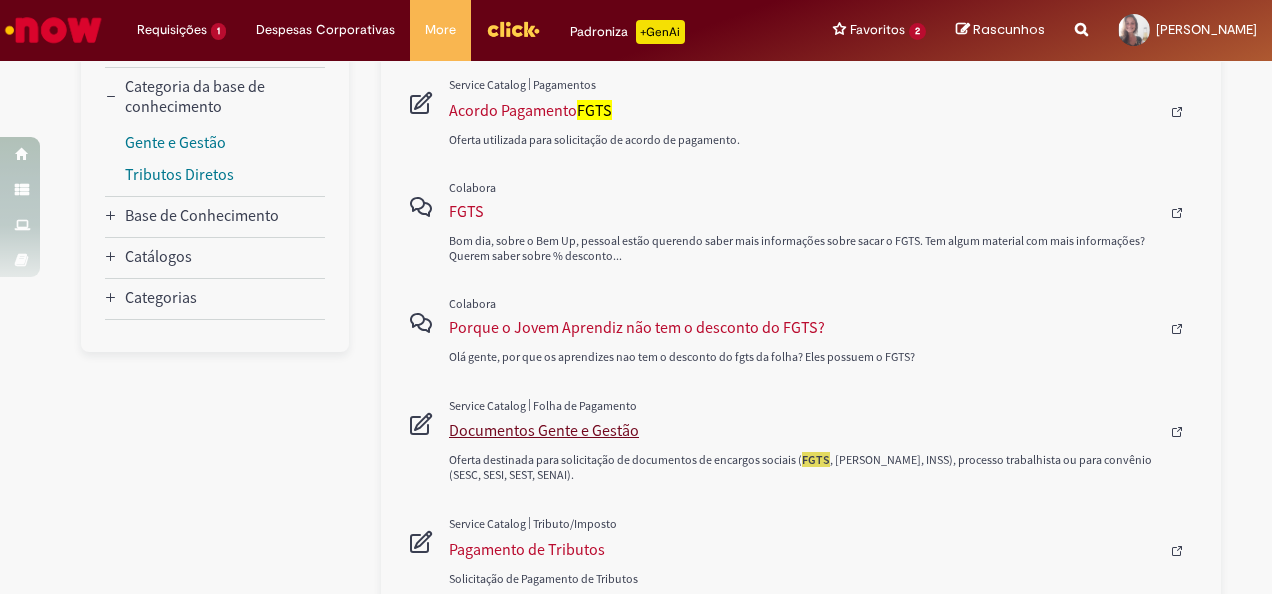 click on "Documentos Gente e Gestão" at bounding box center [804, 430] 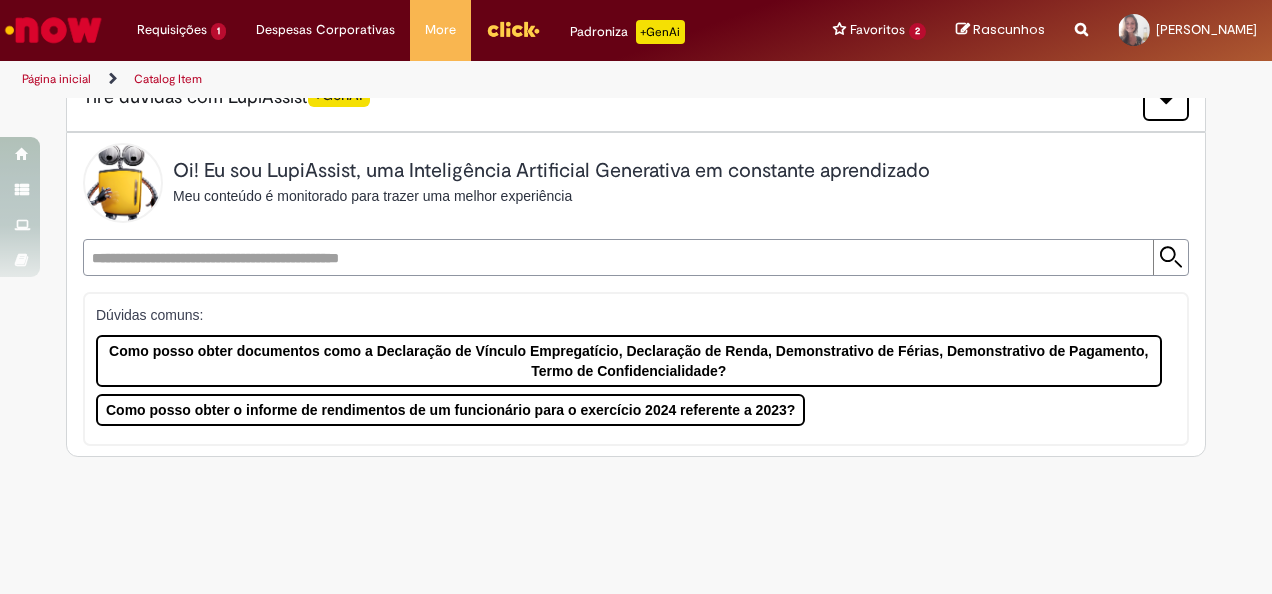 scroll, scrollTop: 0, scrollLeft: 0, axis: both 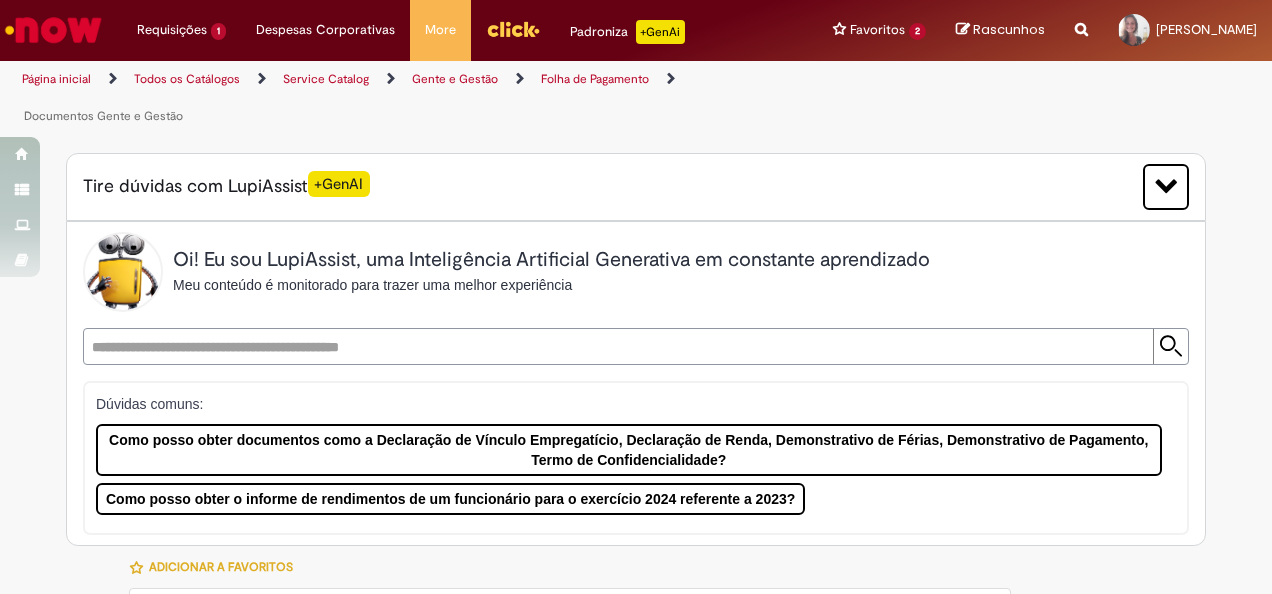 type on "**********" 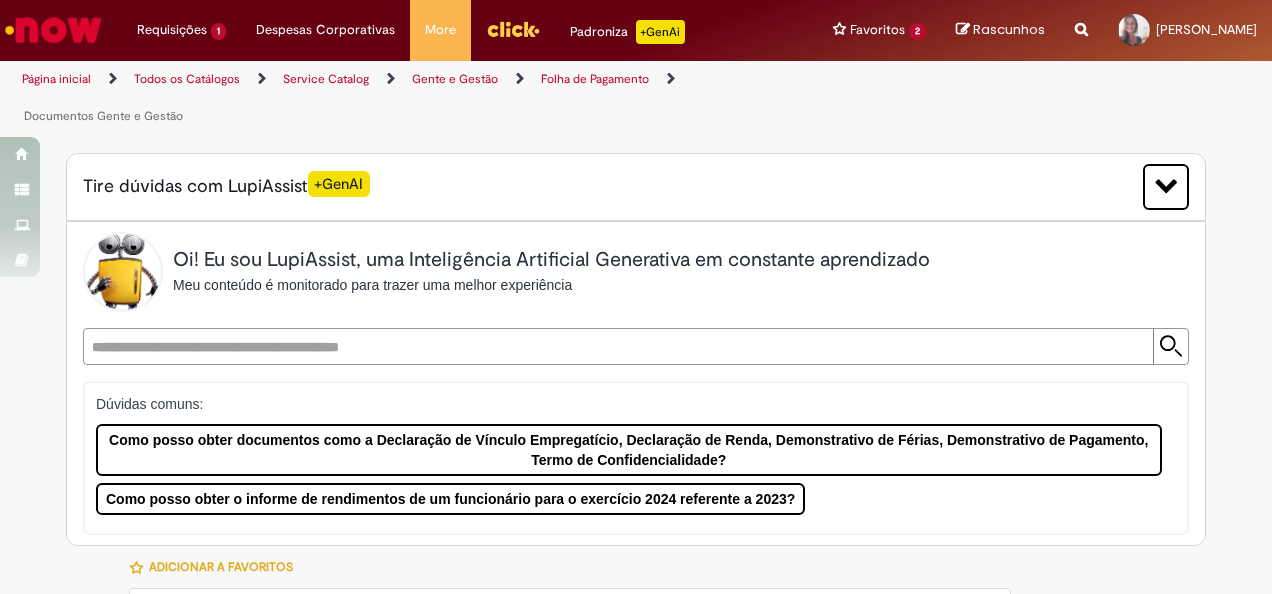type on "**********" 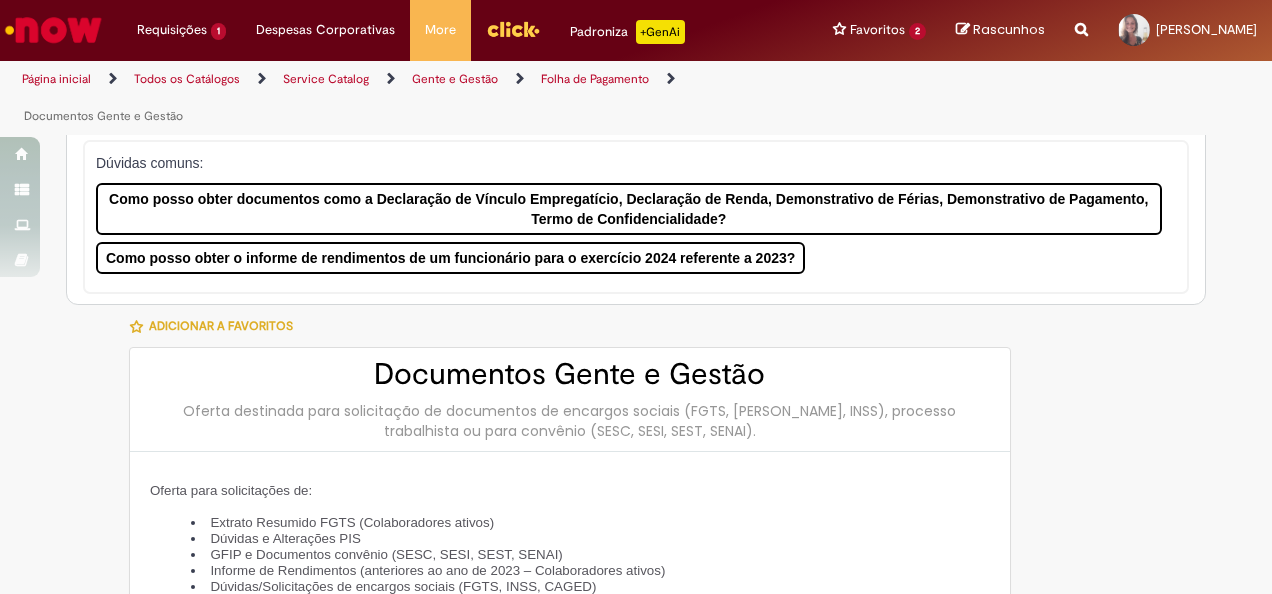 scroll, scrollTop: 300, scrollLeft: 0, axis: vertical 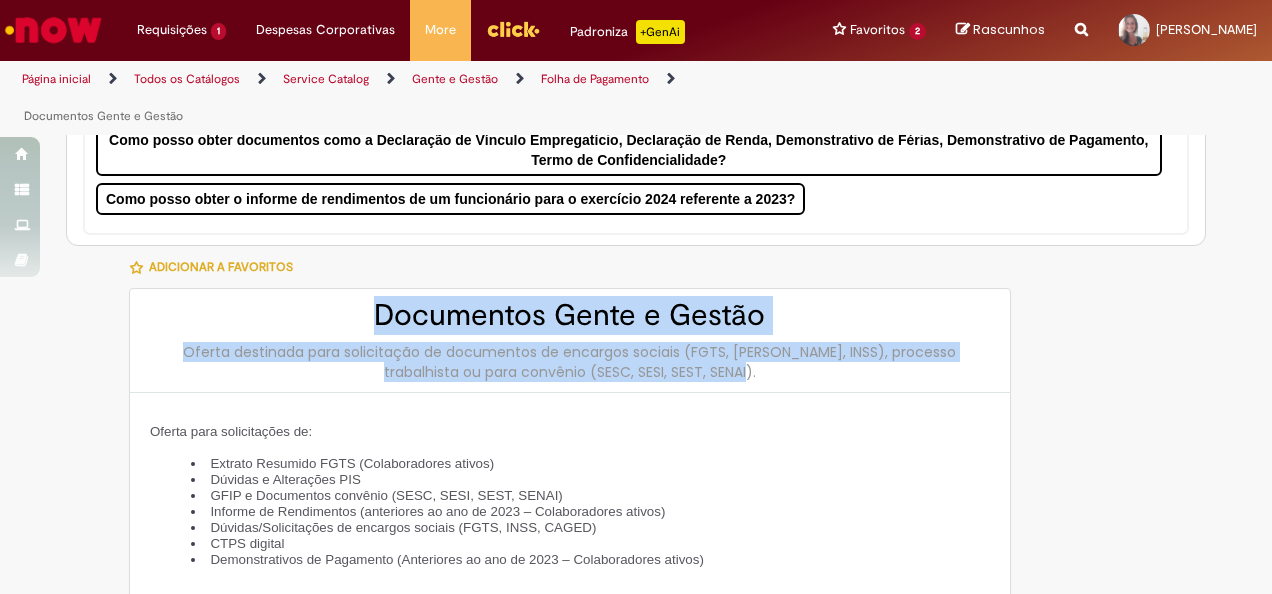 drag, startPoint x: 367, startPoint y: 316, endPoint x: 737, endPoint y: 375, distance: 374.67453 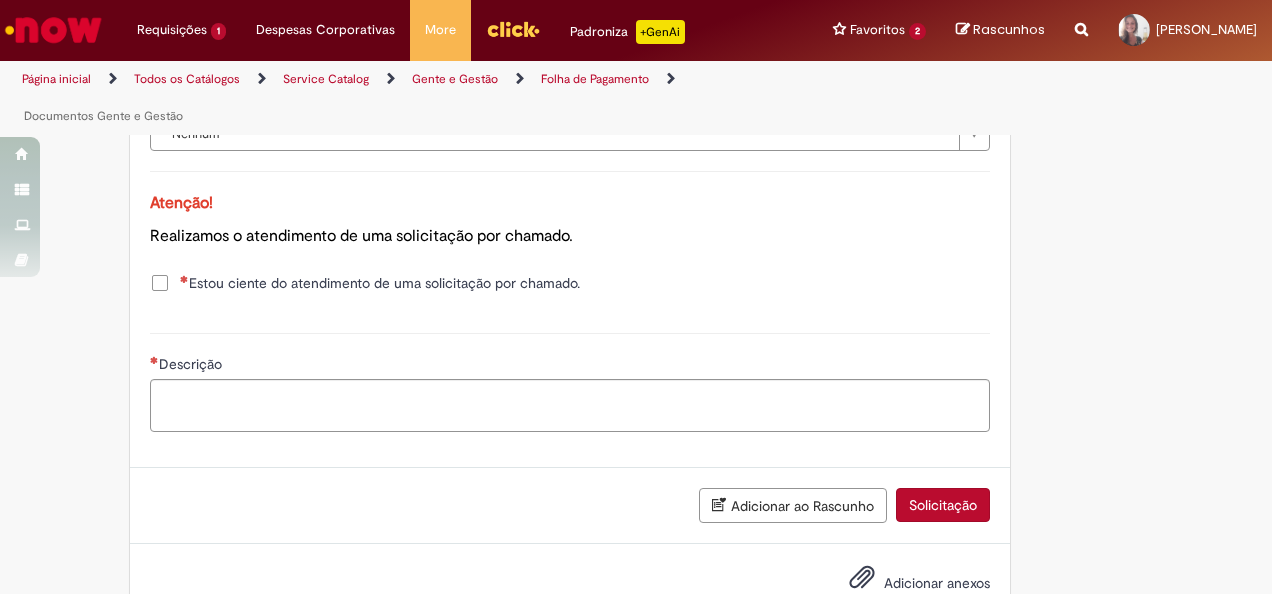 scroll, scrollTop: 1342, scrollLeft: 0, axis: vertical 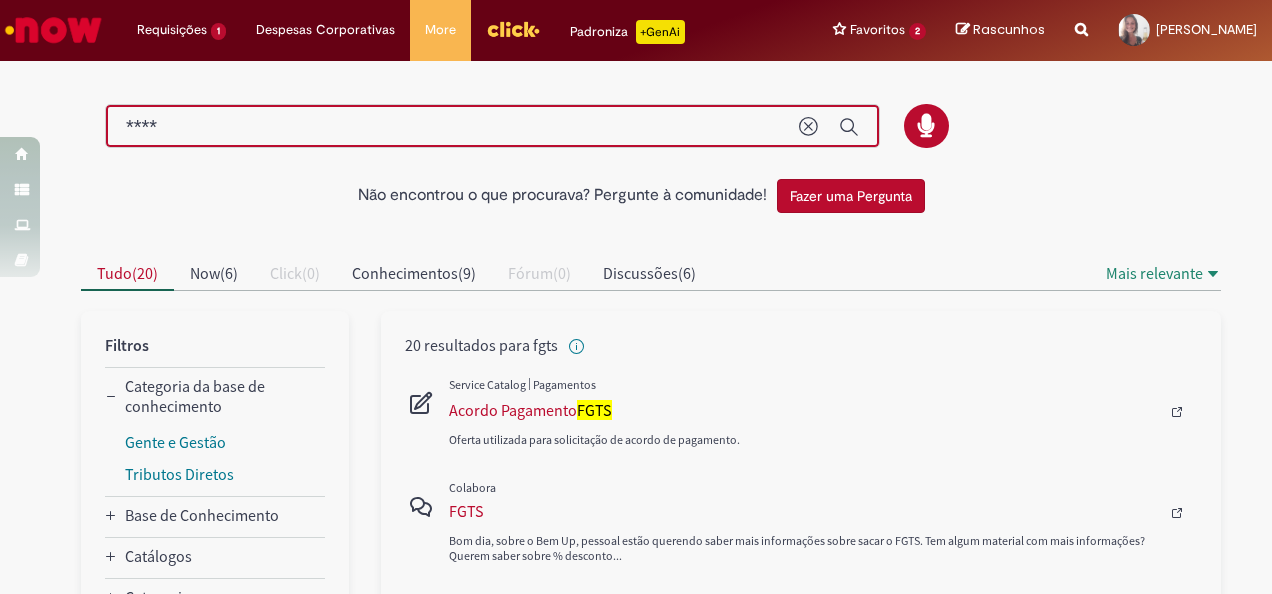 drag, startPoint x: 278, startPoint y: 134, endPoint x: -4, endPoint y: 130, distance: 282.02838 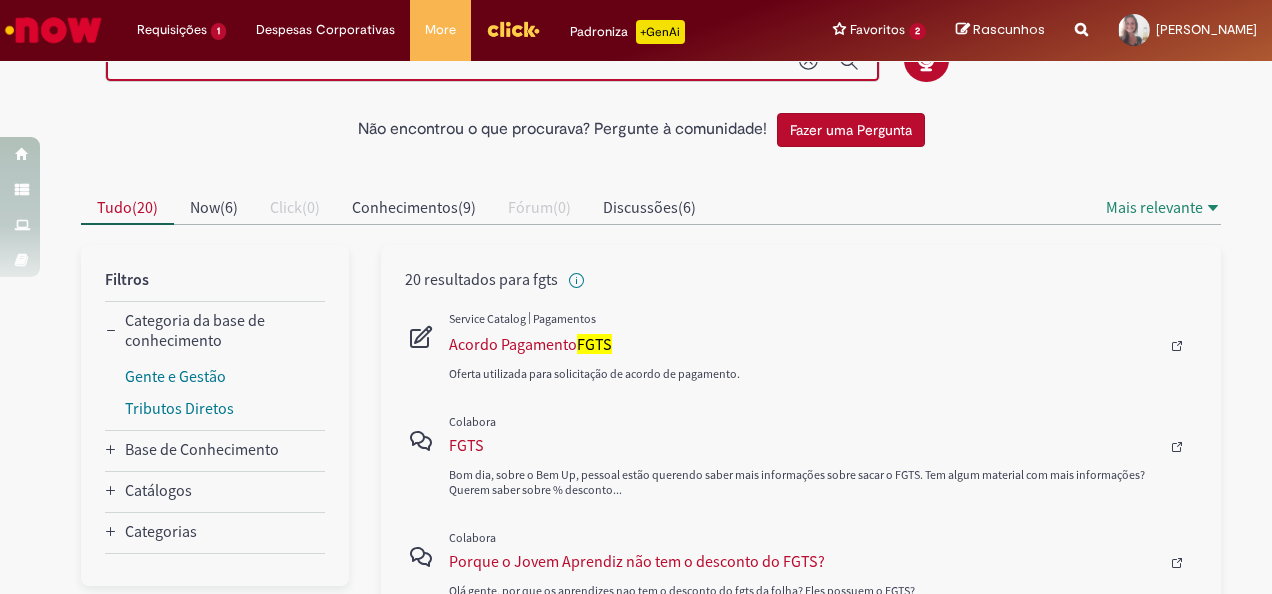 scroll, scrollTop: 0, scrollLeft: 0, axis: both 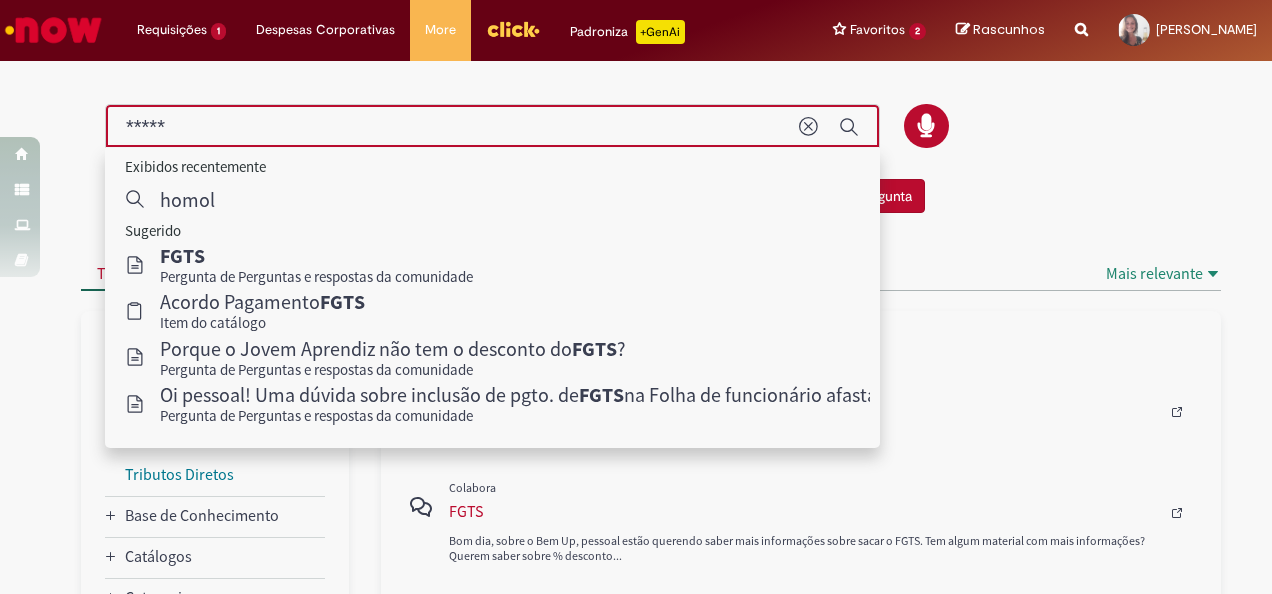 type on "******" 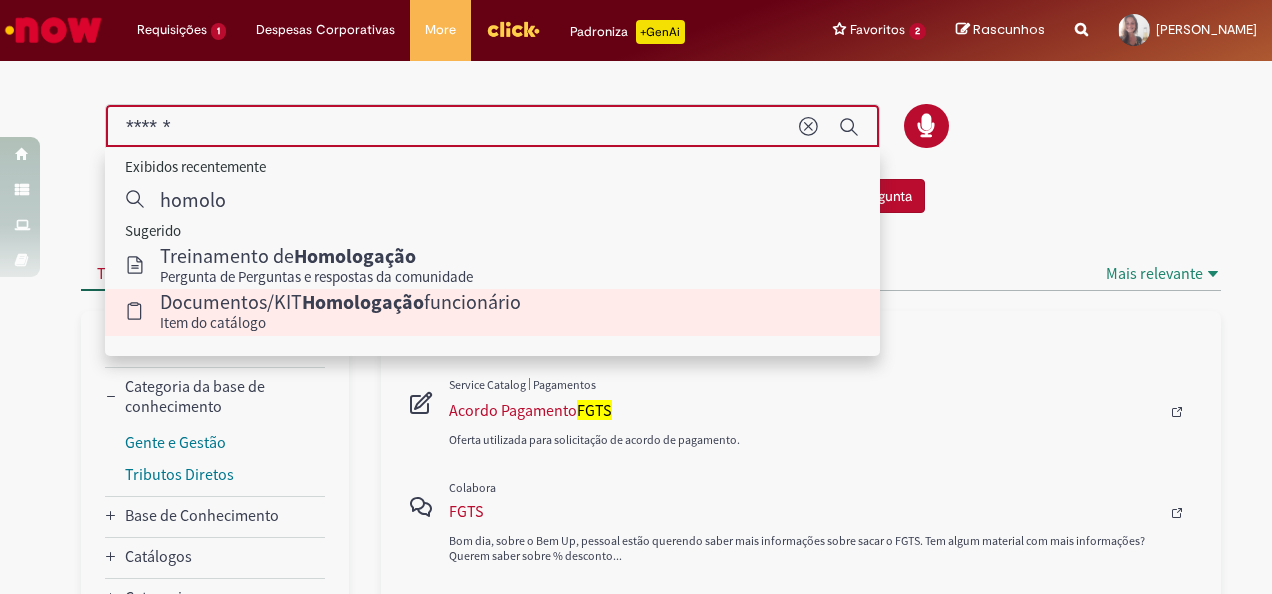 type 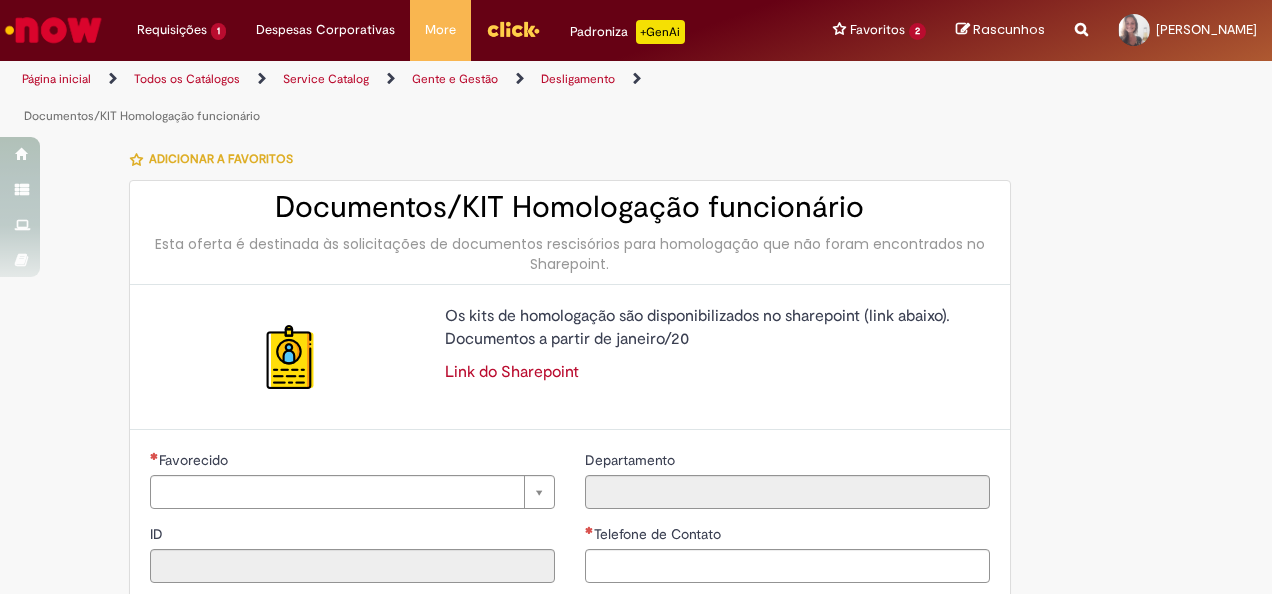type on "********" 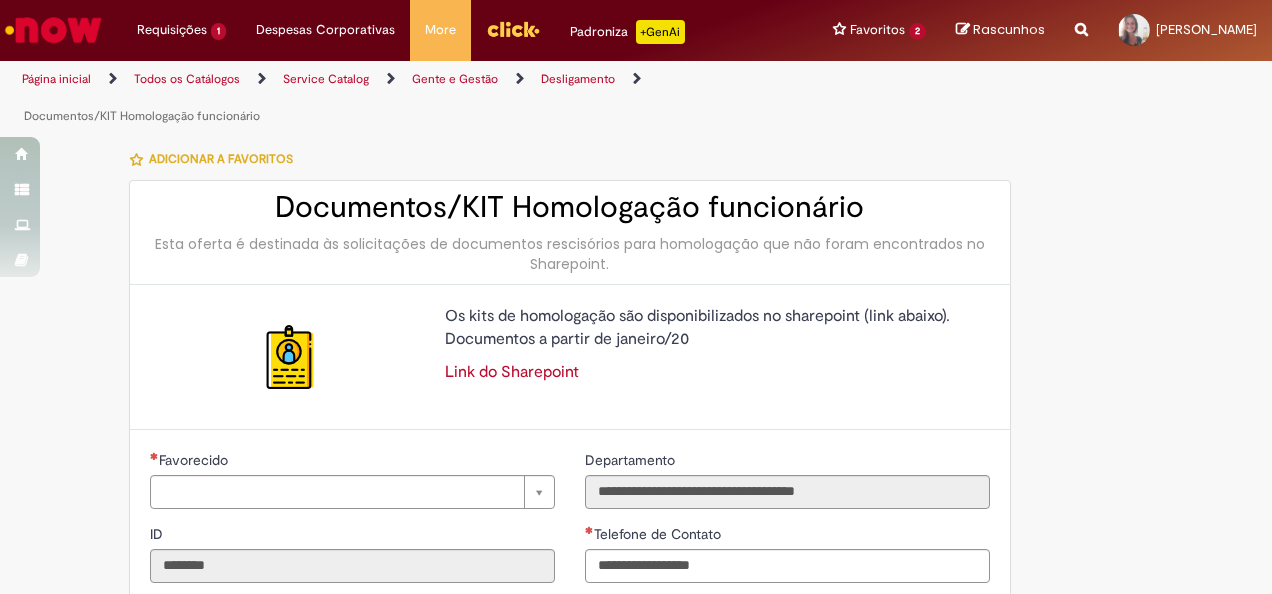 type on "**********" 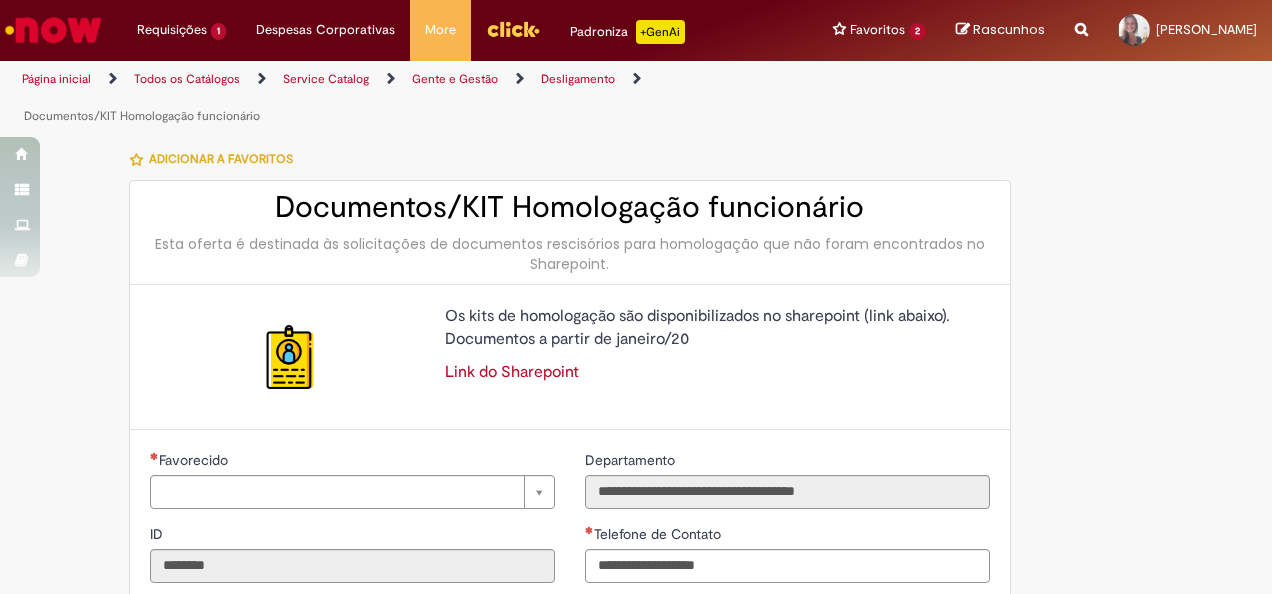 type on "**********" 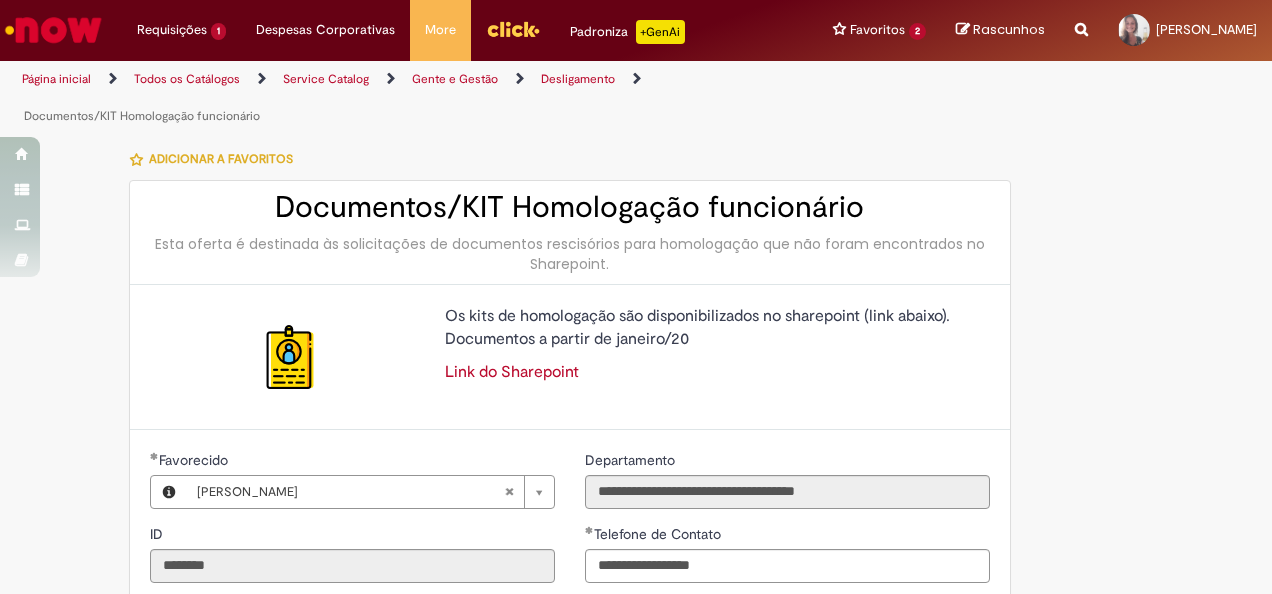 type on "**********" 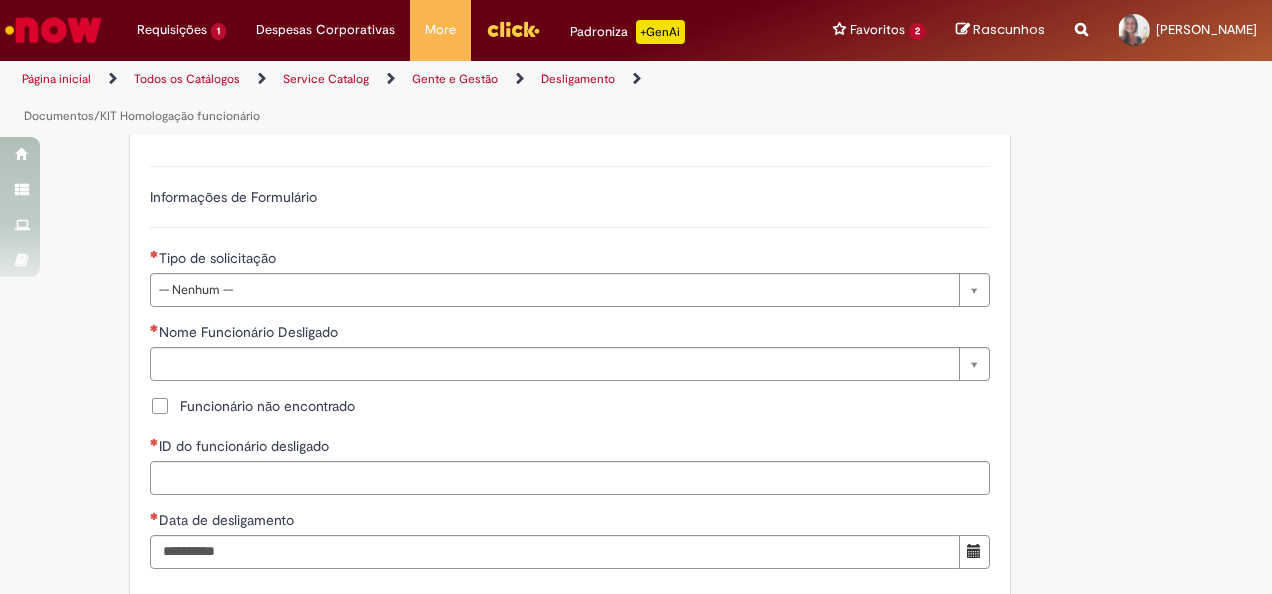scroll, scrollTop: 500, scrollLeft: 0, axis: vertical 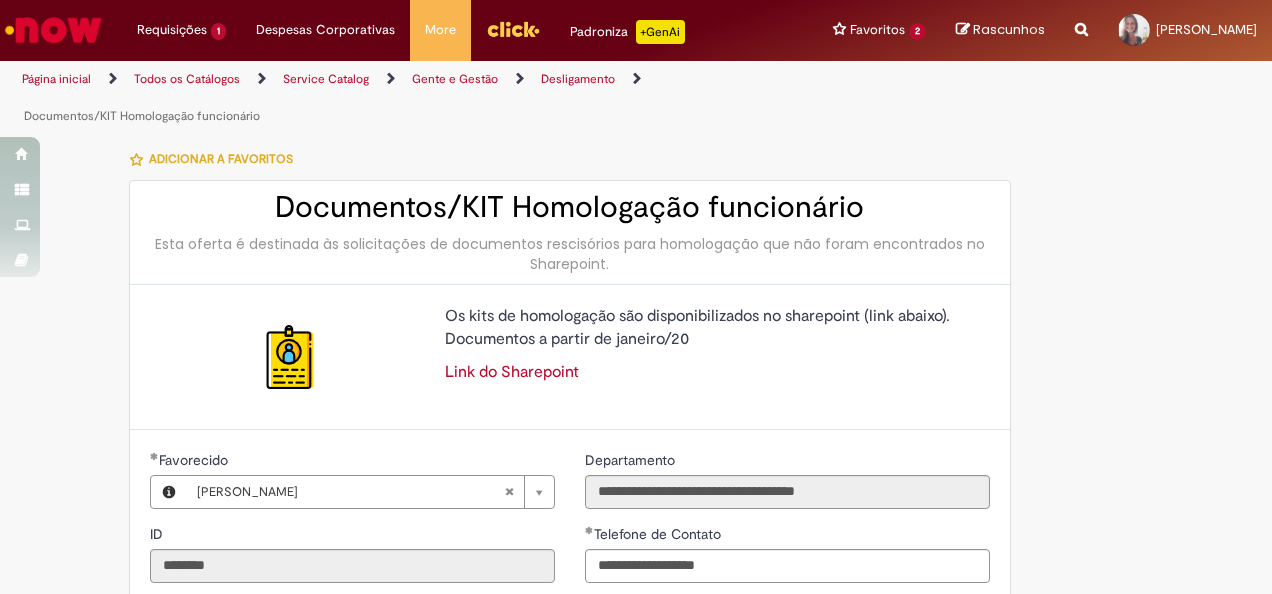 drag, startPoint x: 272, startPoint y: 208, endPoint x: 822, endPoint y: 262, distance: 552.64453 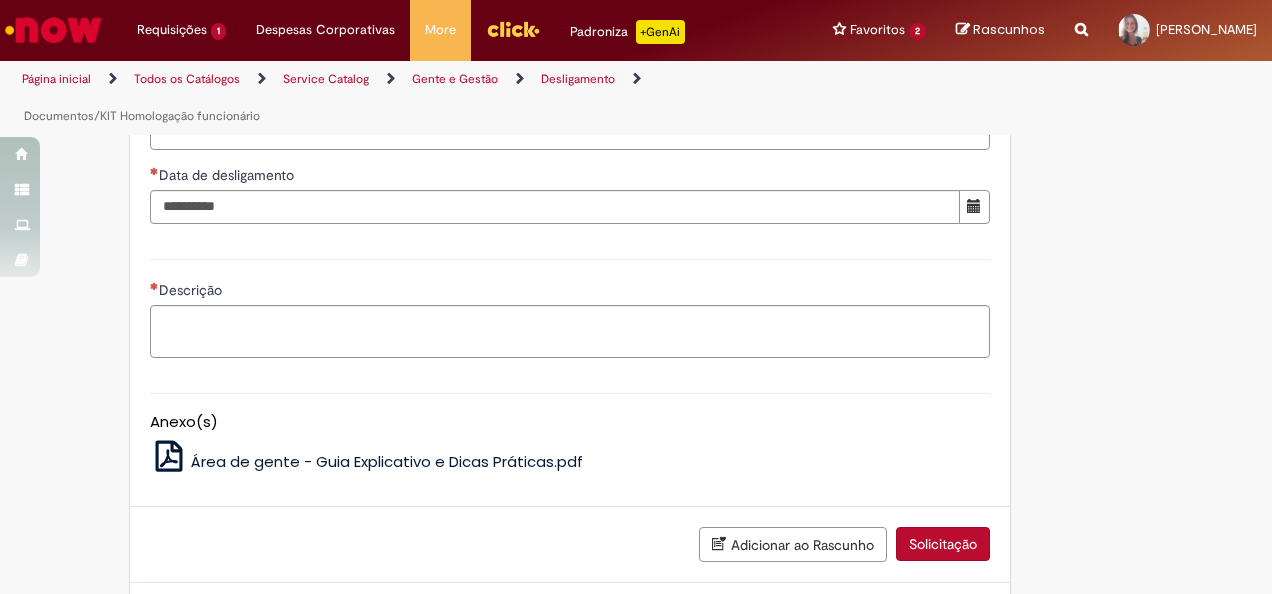scroll, scrollTop: 900, scrollLeft: 0, axis: vertical 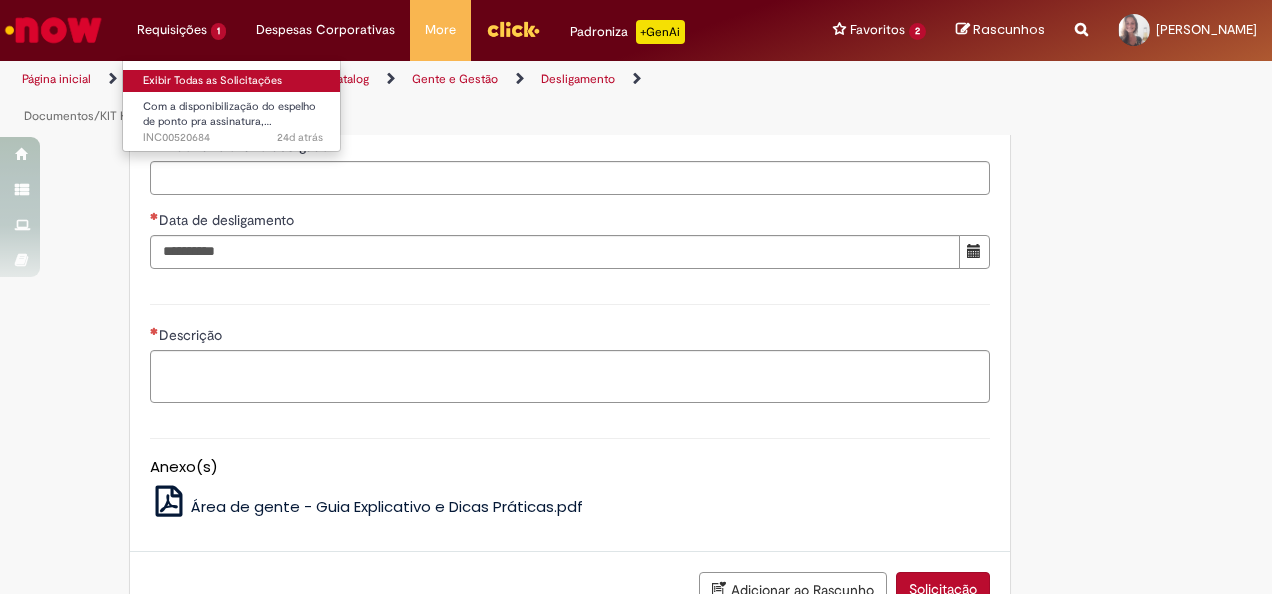 click on "Exibir Todas as Solicitações" at bounding box center (233, 81) 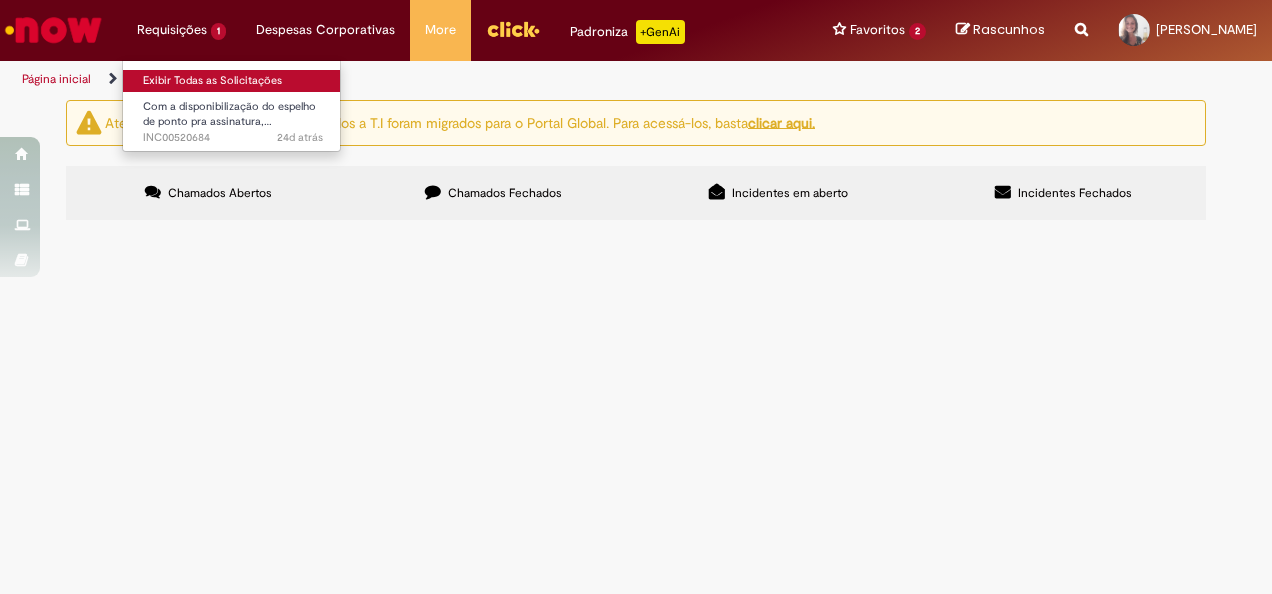 scroll, scrollTop: 0, scrollLeft: 0, axis: both 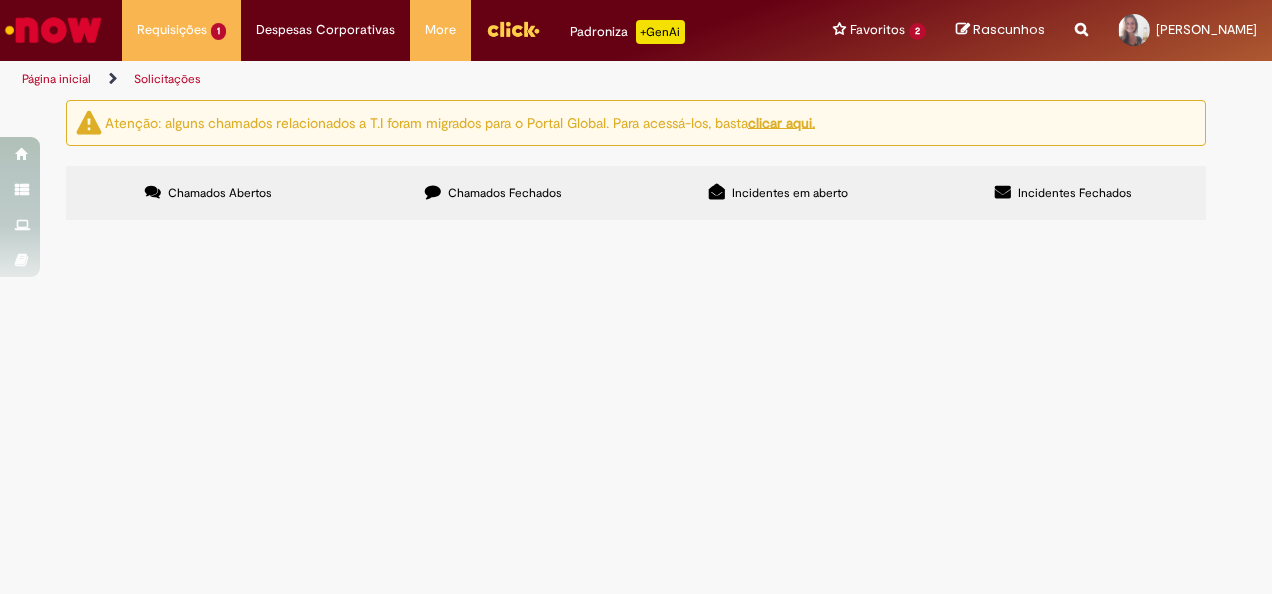 click on "Chamados Fechados" at bounding box center [505, 193] 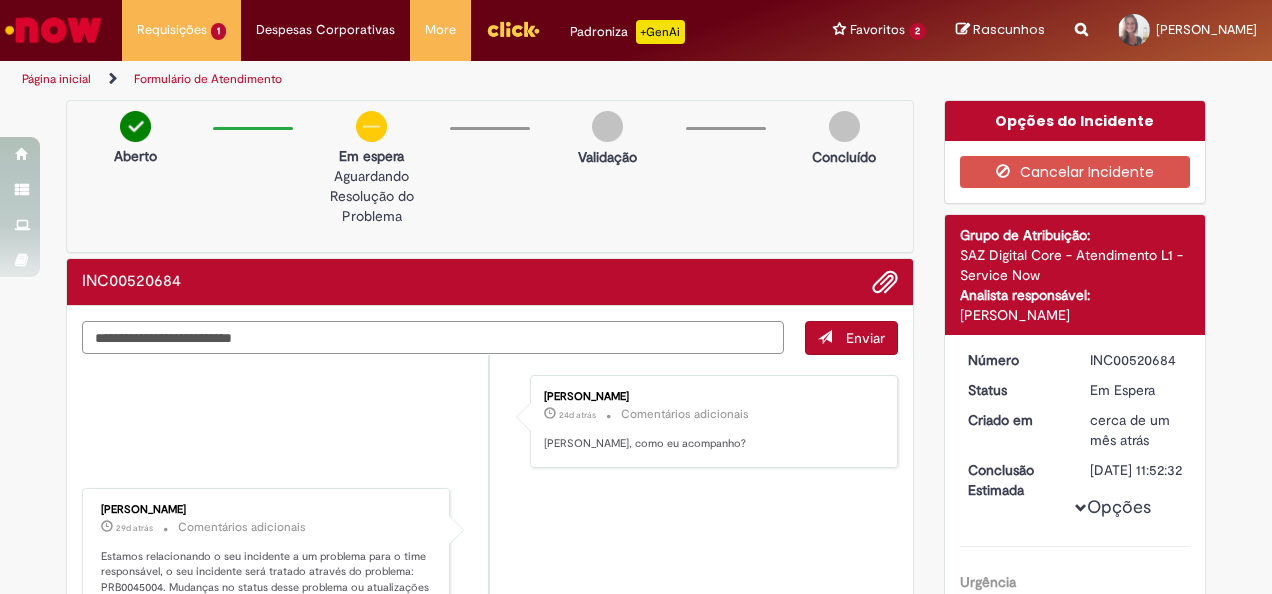 click at bounding box center [433, 337] 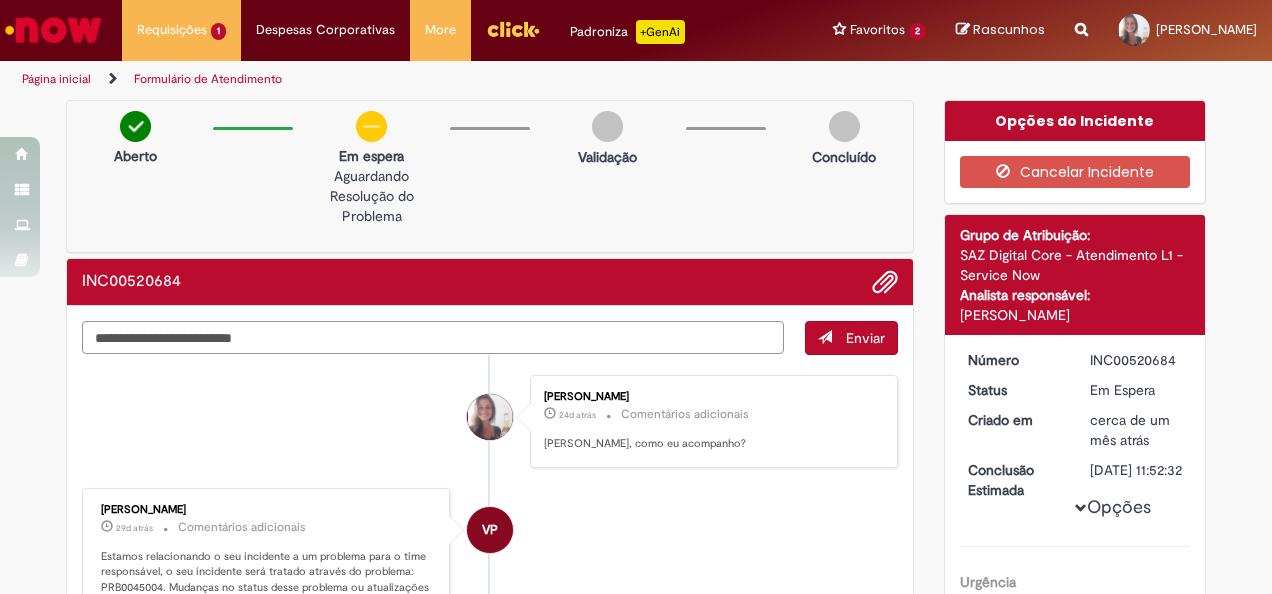 click at bounding box center [433, 337] 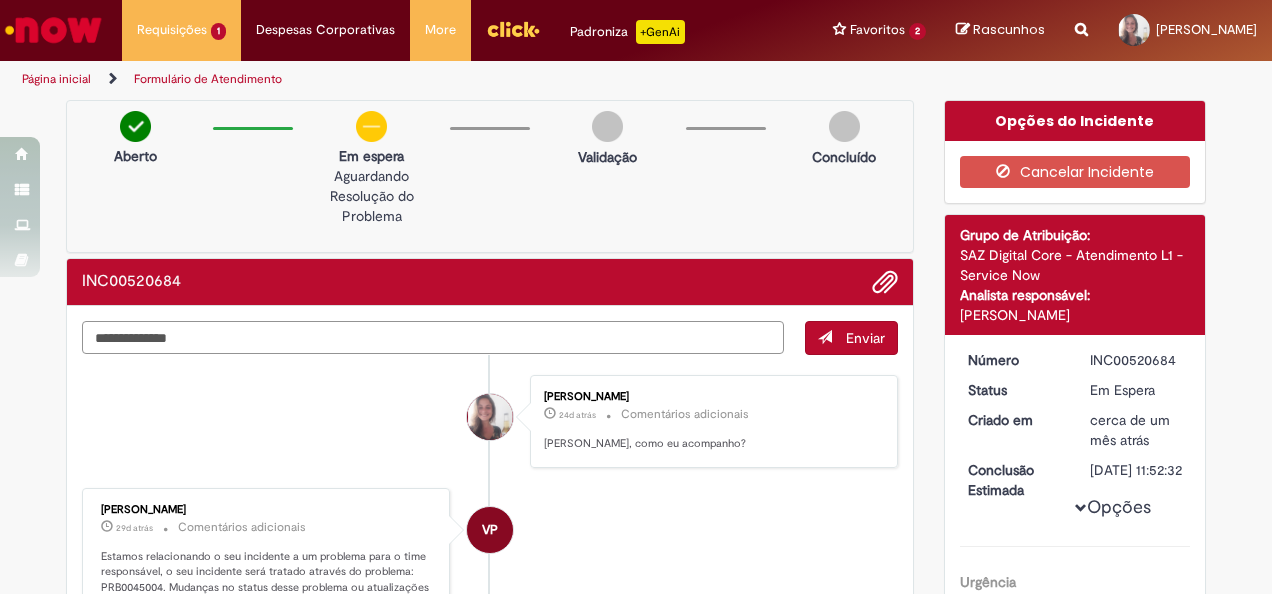 type on "**********" 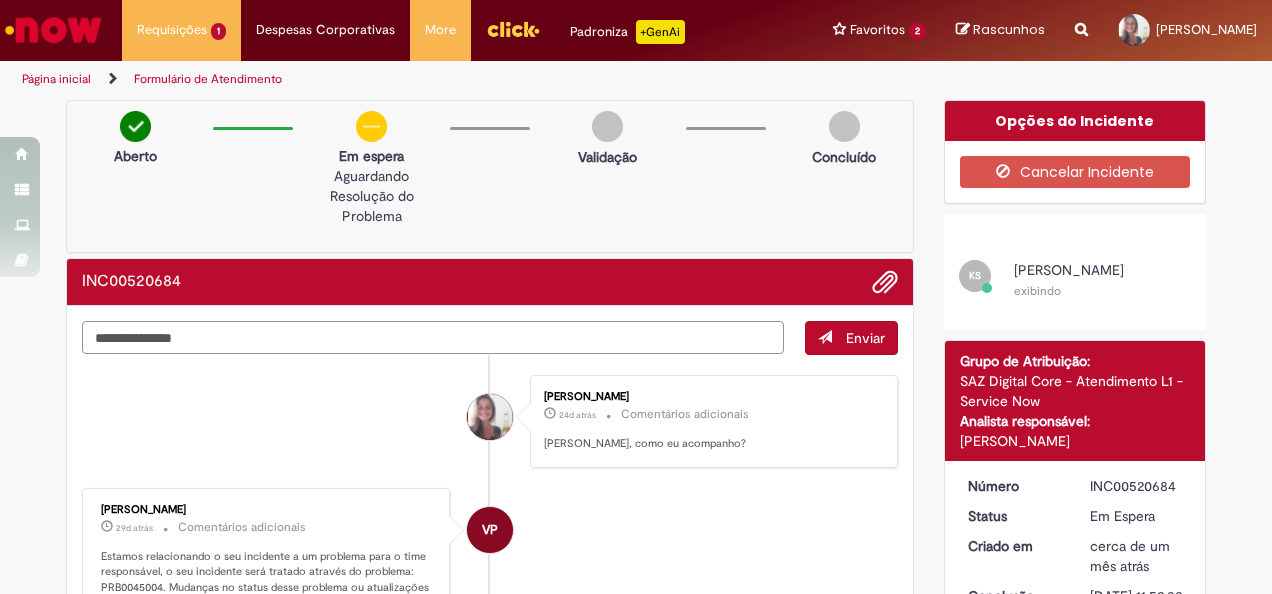 drag, startPoint x: 194, startPoint y: 330, endPoint x: 13, endPoint y: 319, distance: 181.33394 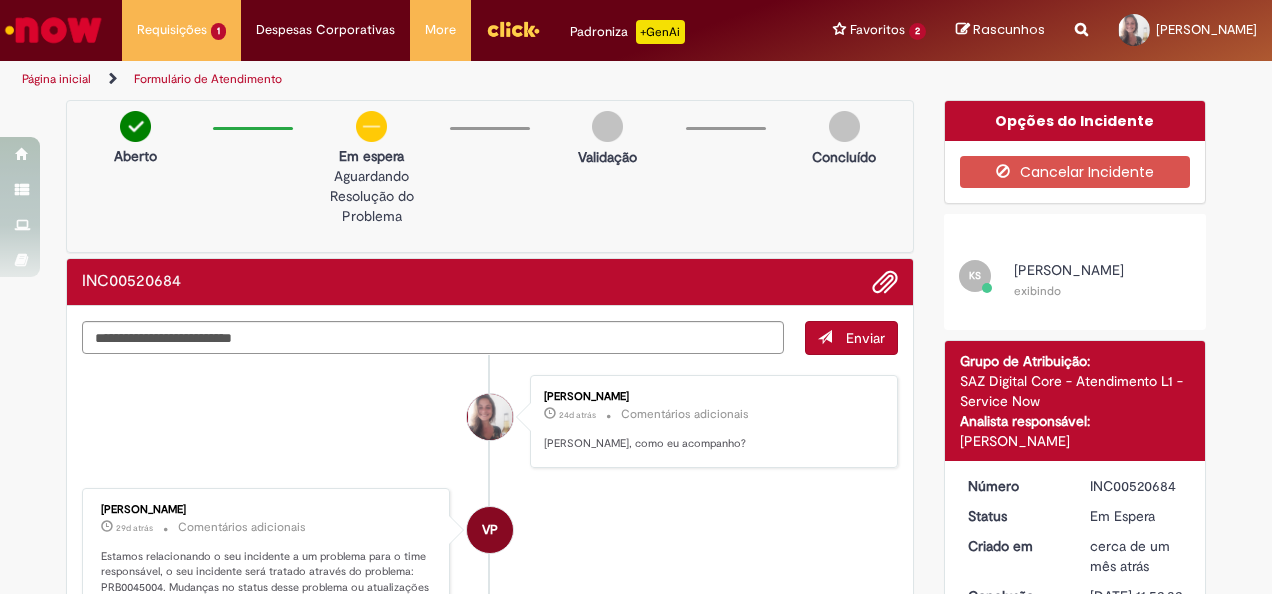 click on "[PERSON_NAME], como eu acompanho?" at bounding box center (710, 444) 